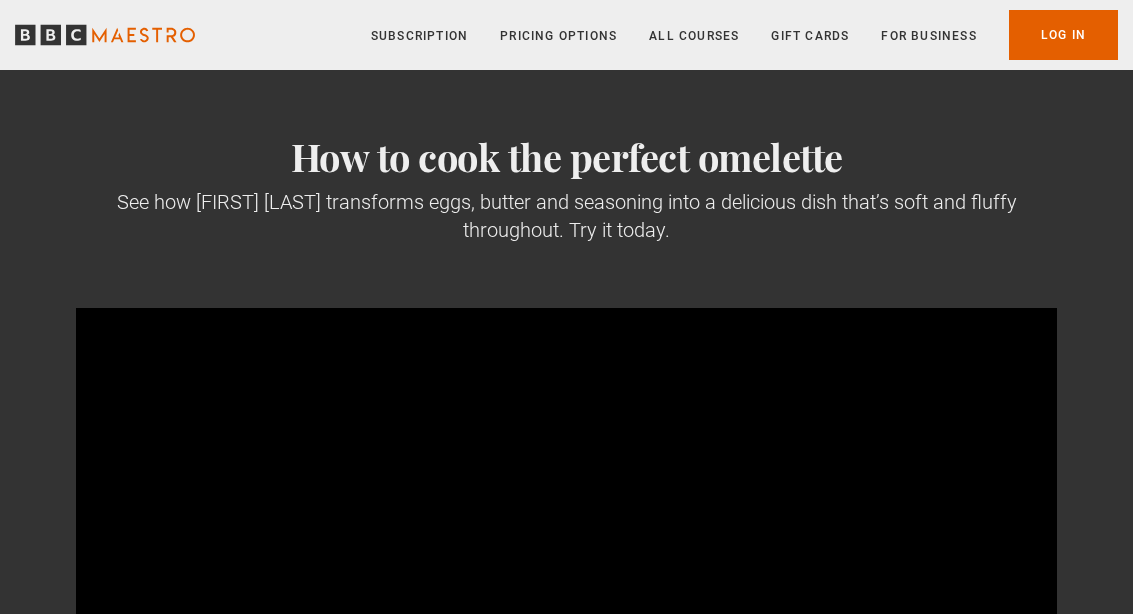 scroll, scrollTop: 0, scrollLeft: 0, axis: both 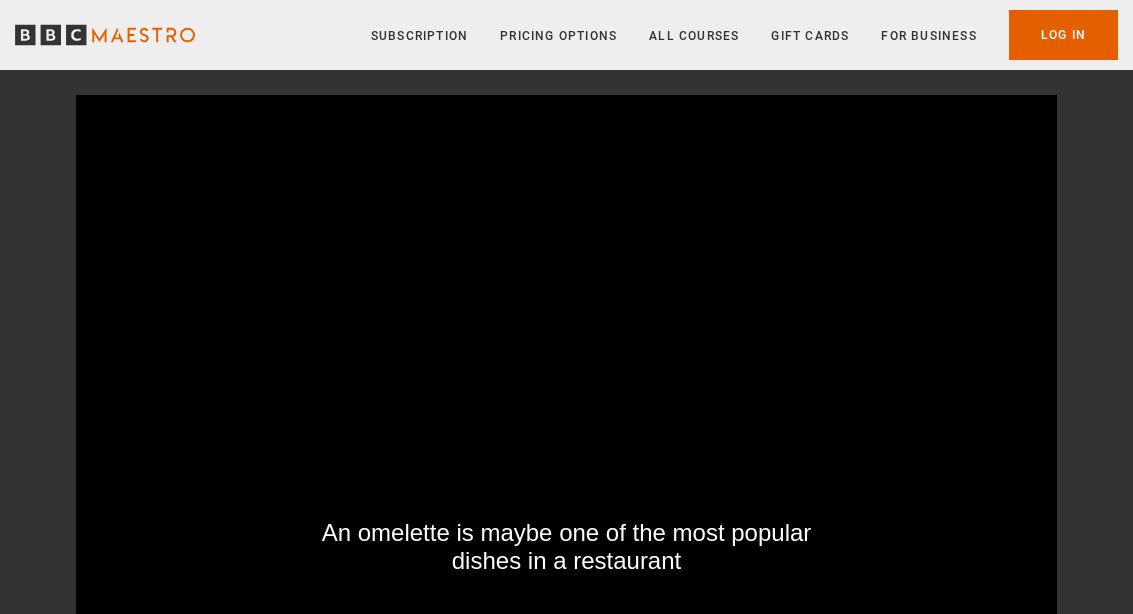 click on "An omelette is maybe one of the most popular
dishes in a restaurant Video Player is loading. Play BBC Maestro Trailer 10s Skip Back 10 seconds Pause 10s Skip Forward 10 seconds Loaded :  13.48% Pause Unmute Current Time  0:12 - Duration  4:18 1x Playback Rate 2x 1.5x 1x , selected 0.5x Captions captions off English  Captions , selected This is a modal window." at bounding box center (566, 371) 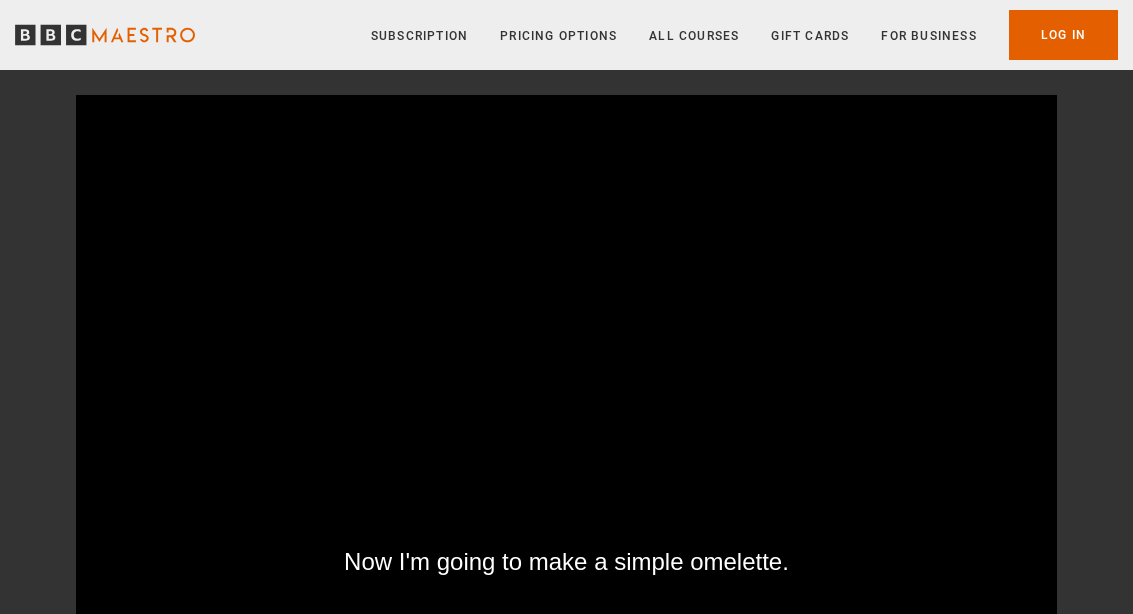 click on "Log In" at bounding box center [1063, 35] 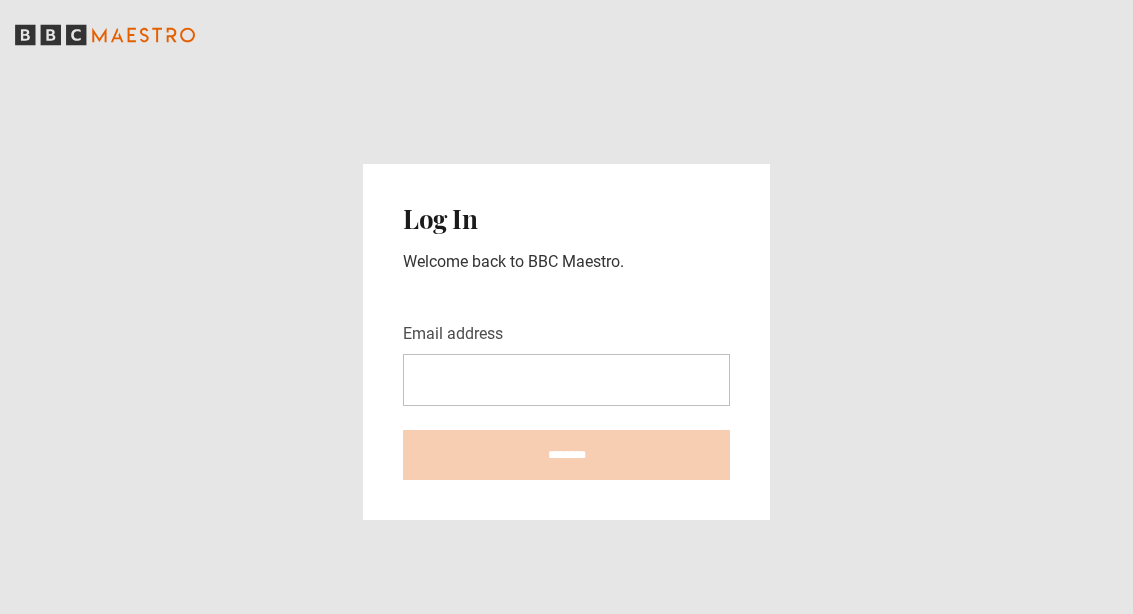 scroll, scrollTop: 0, scrollLeft: 0, axis: both 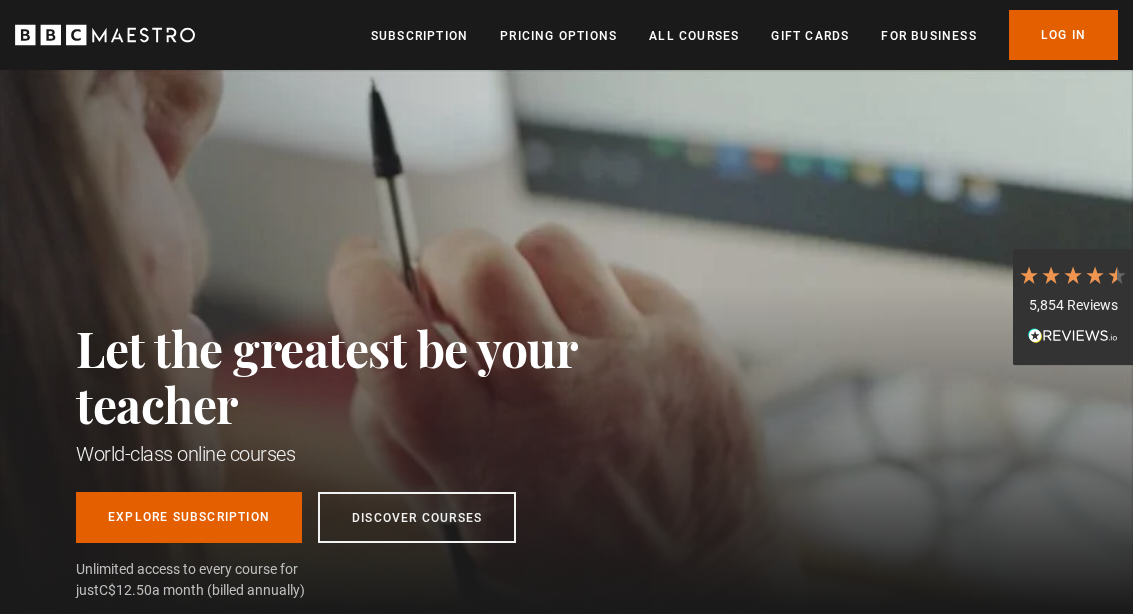 click on "5,854   Reviews" at bounding box center (1073, 306) 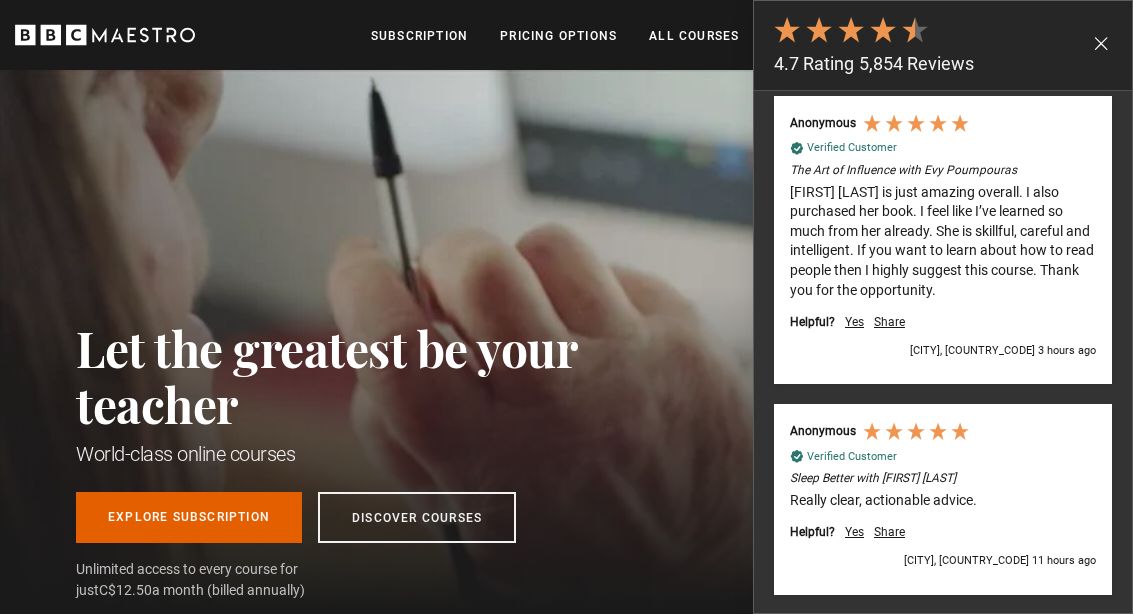 scroll, scrollTop: 0, scrollLeft: 316, axis: horizontal 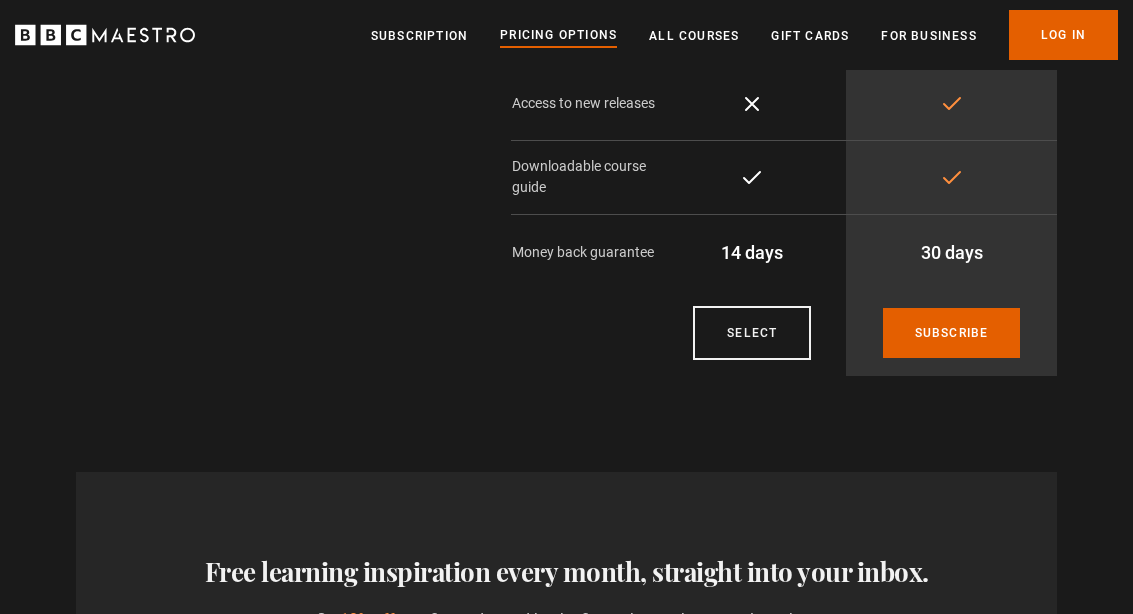 click on "Subscribe" at bounding box center (952, 334) 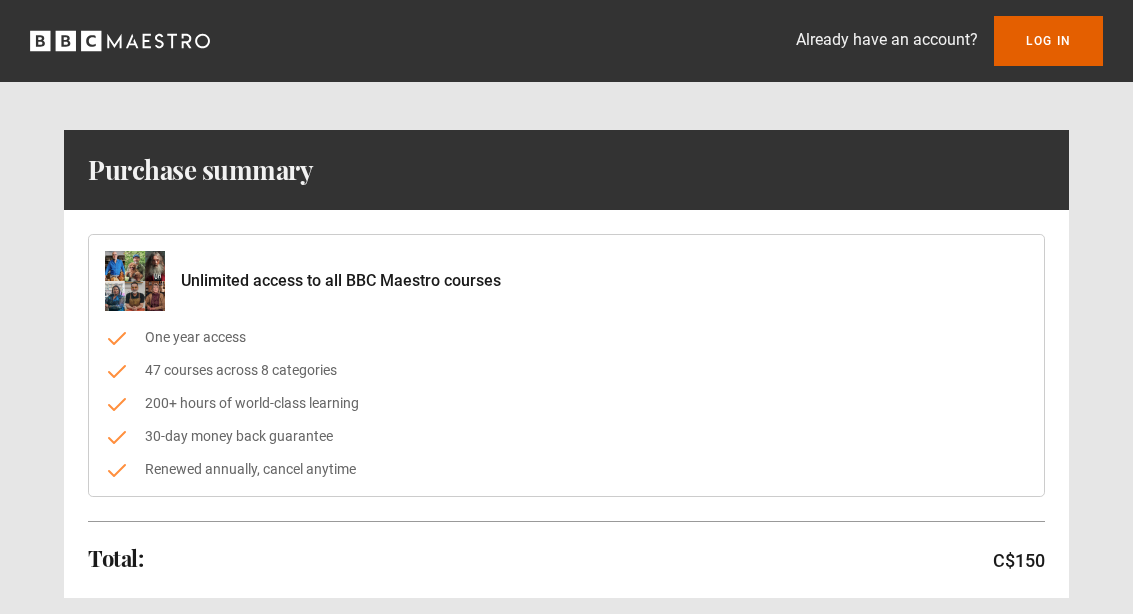 scroll, scrollTop: 0, scrollLeft: 0, axis: both 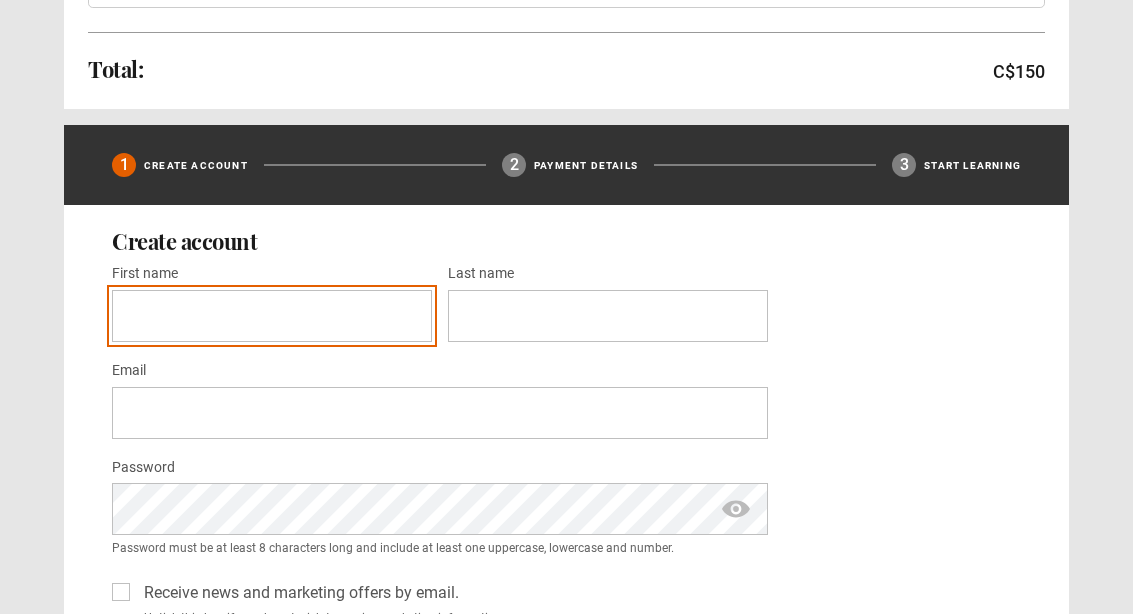 click on "First name  *" at bounding box center [272, 317] 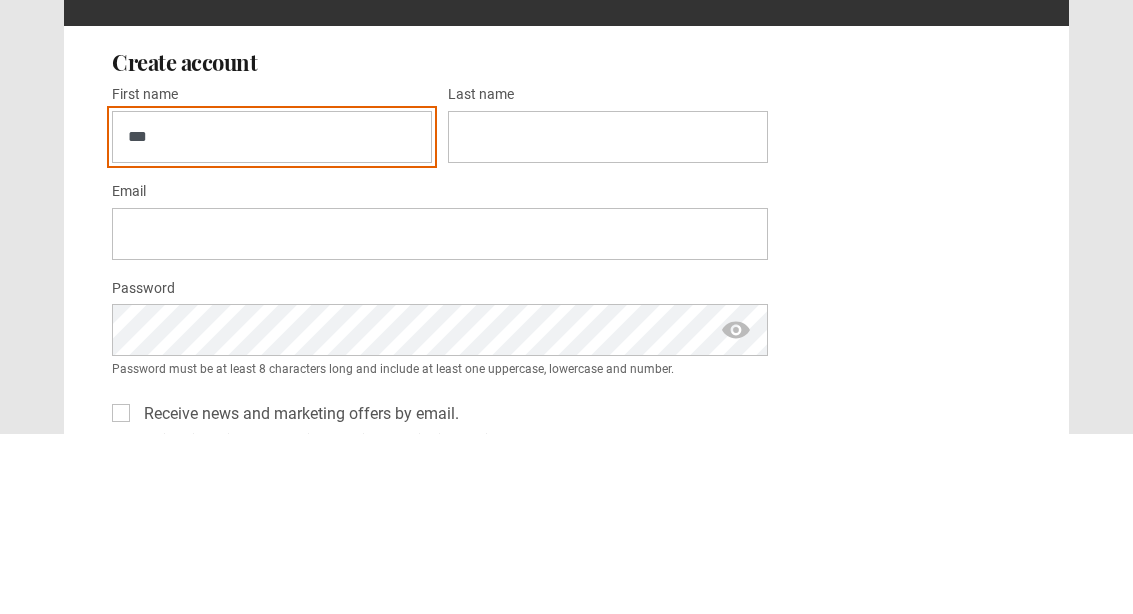 type on "***" 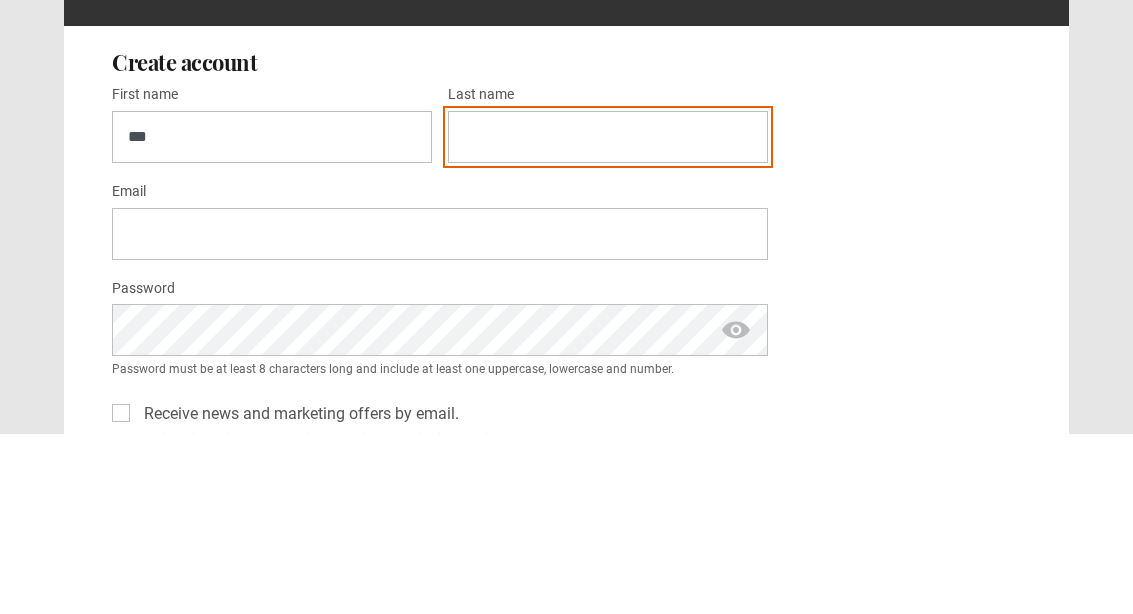 click on "Last name  *" at bounding box center [608, 317] 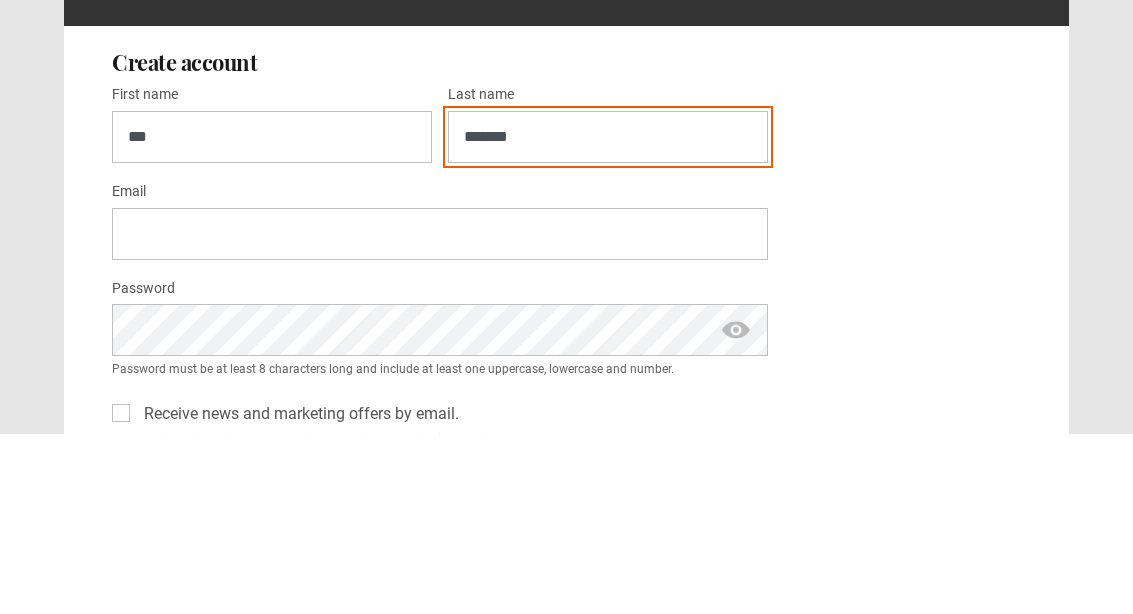 type on "*******" 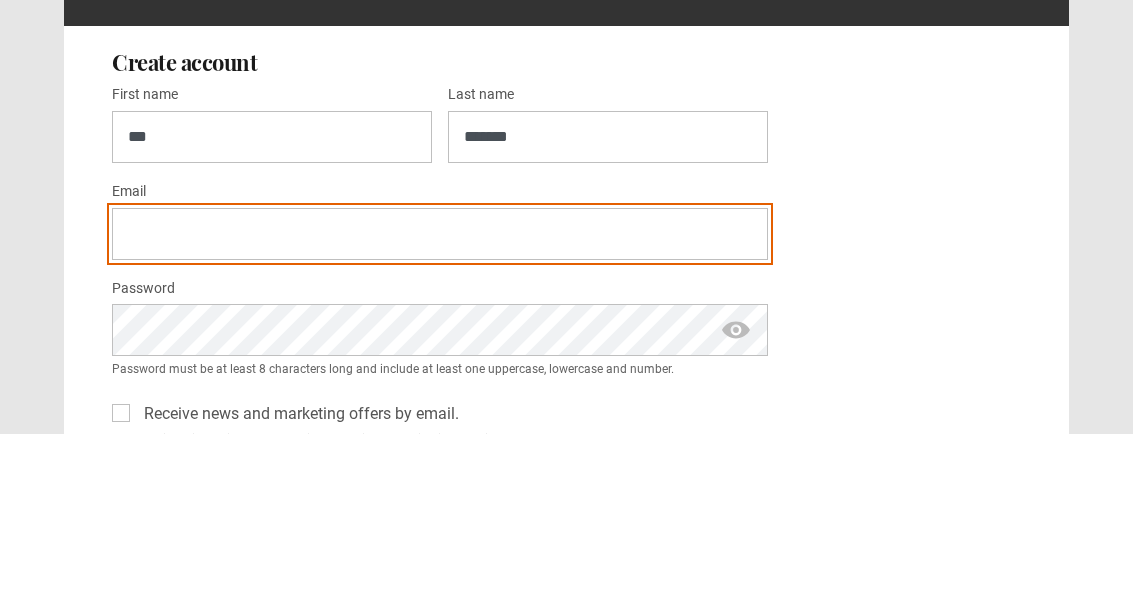 click on "Email  *" at bounding box center [440, 414] 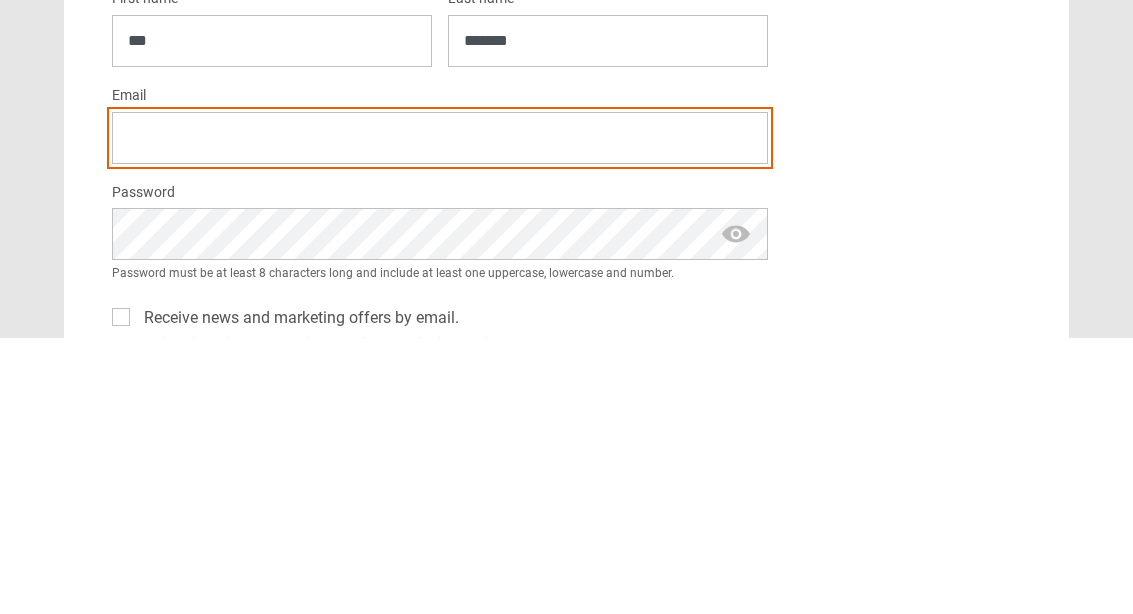 type on "**********" 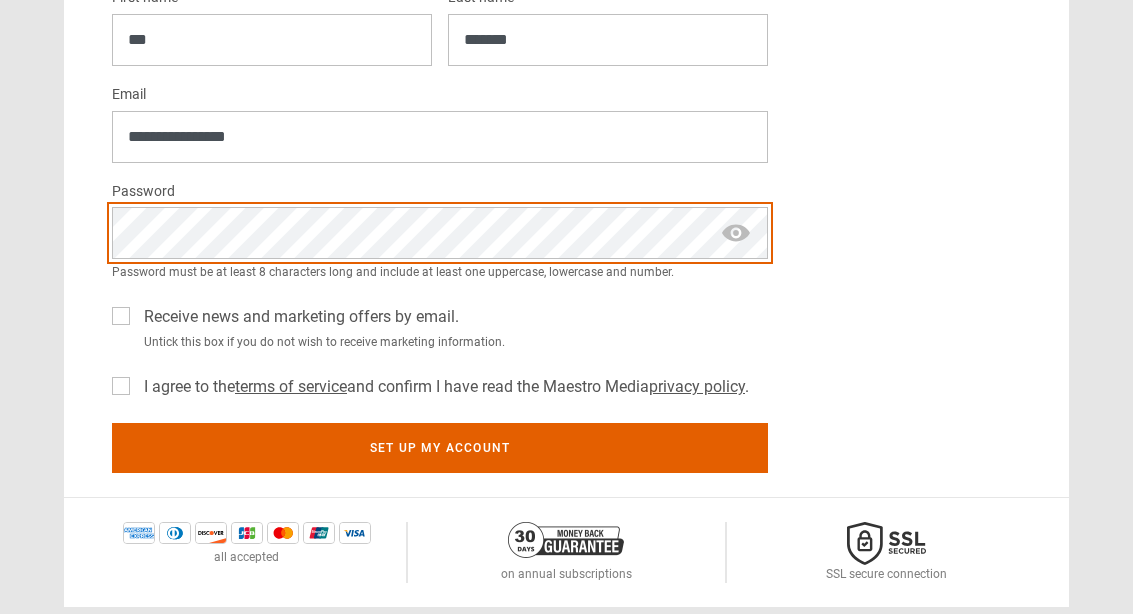 scroll, scrollTop: 764, scrollLeft: 0, axis: vertical 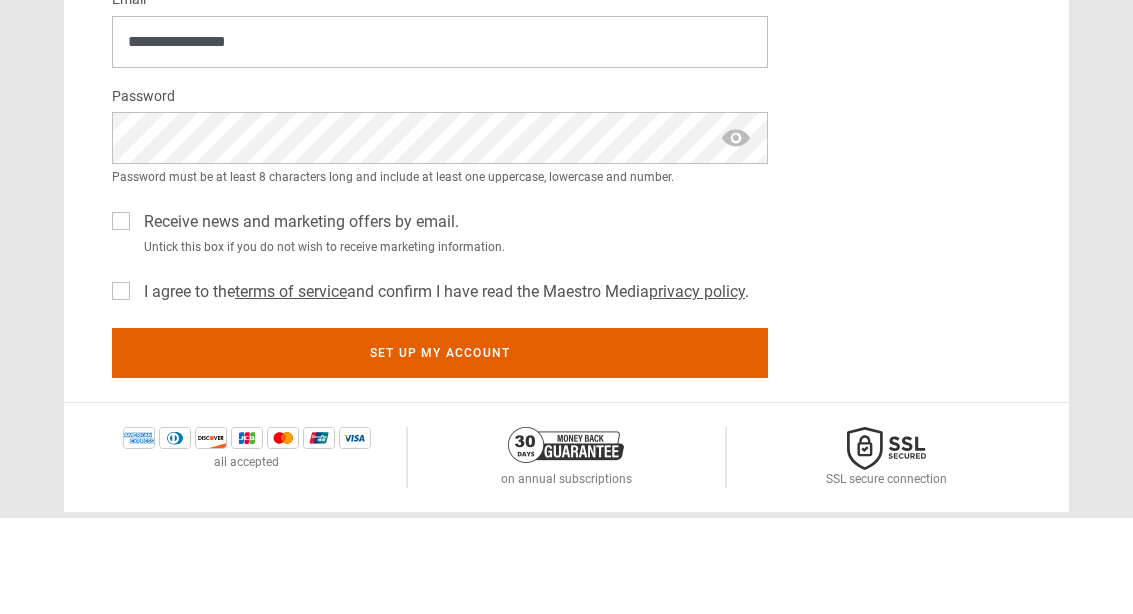 click at bounding box center (736, 234) 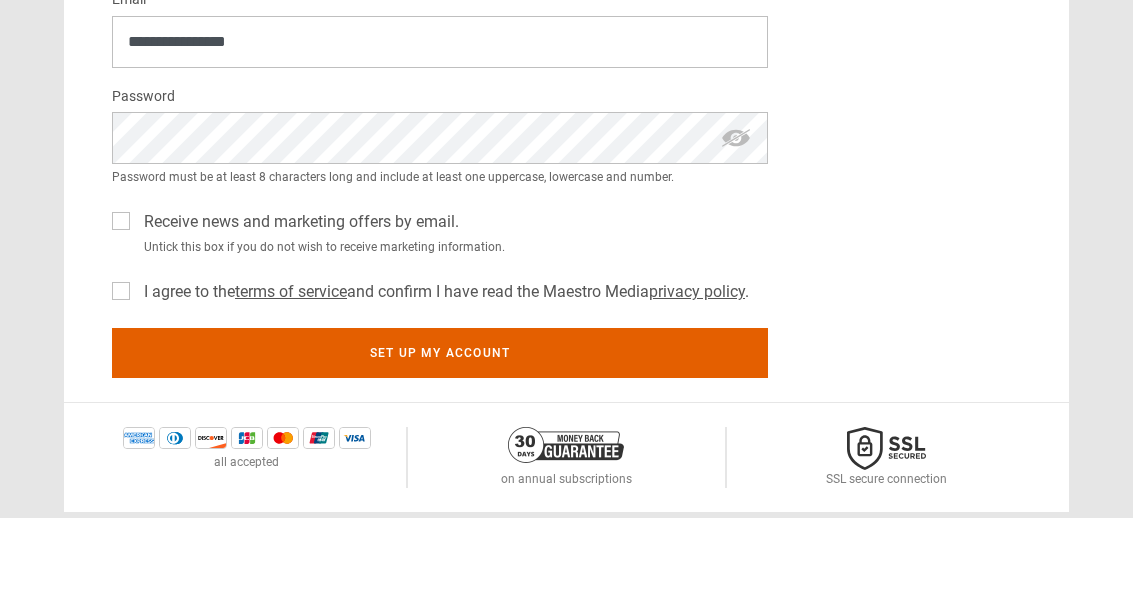 scroll, scrollTop: 861, scrollLeft: 0, axis: vertical 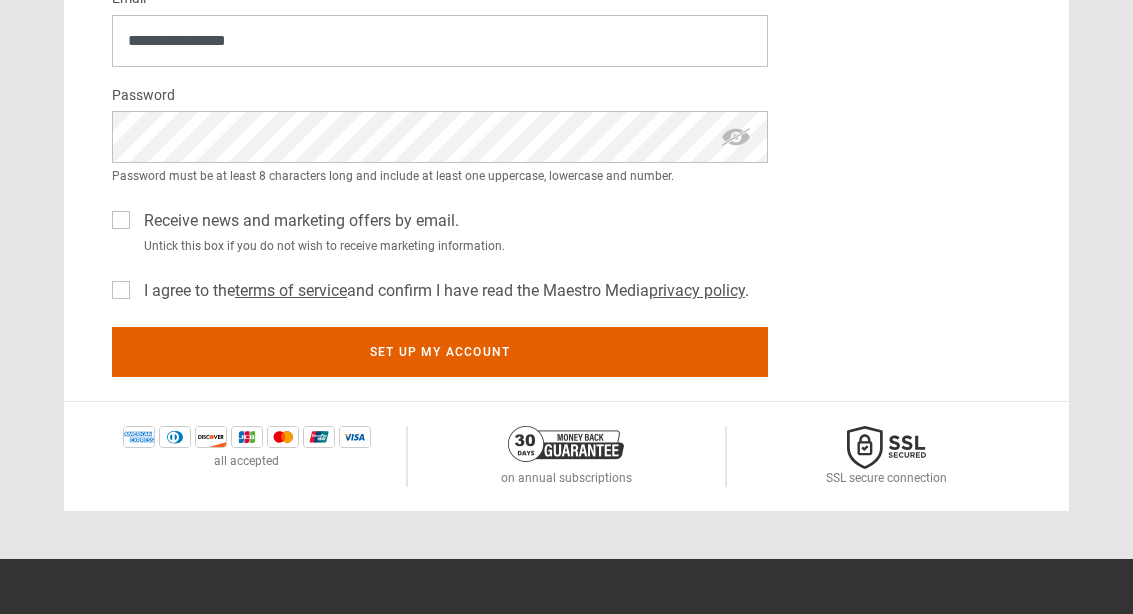 click on "Receive news and marketing offers by email." at bounding box center (297, 221) 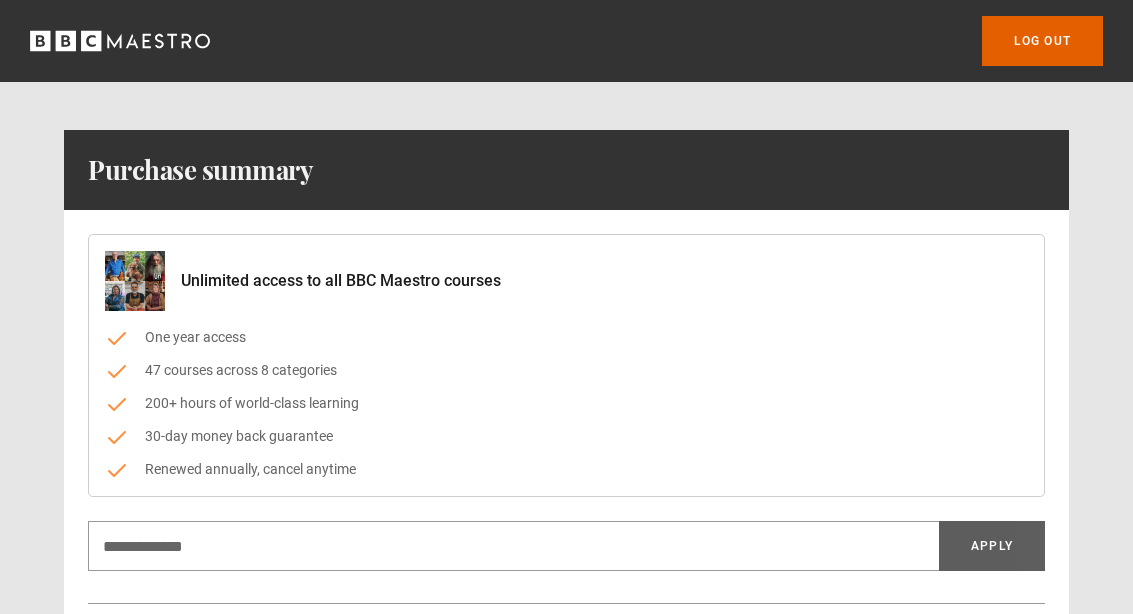 scroll, scrollTop: 0, scrollLeft: 0, axis: both 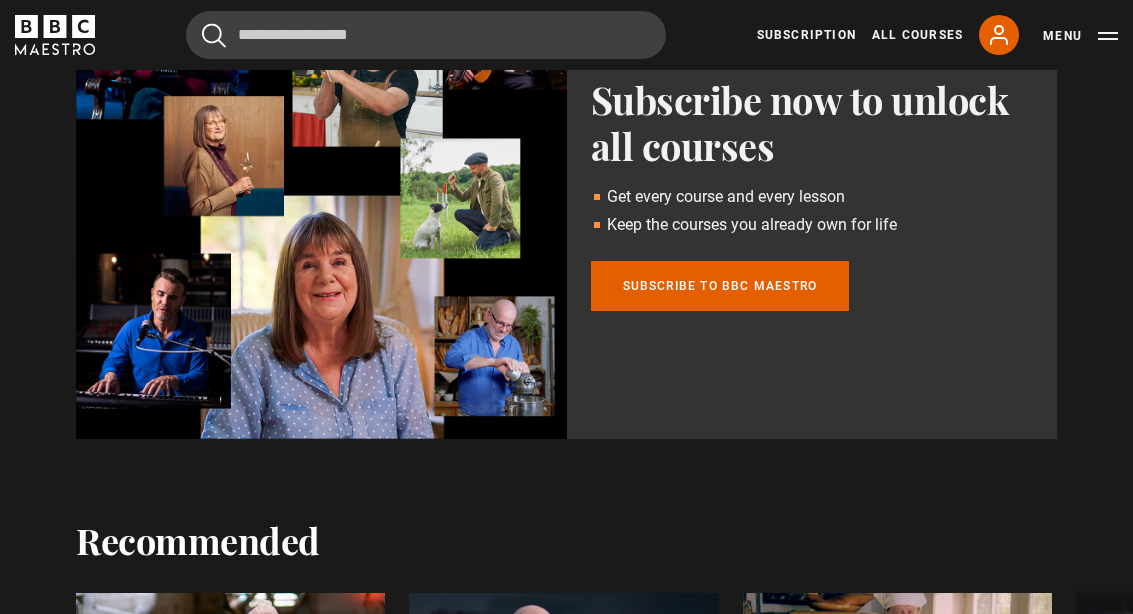 click on "Subscribe to BBC Maestro" at bounding box center [720, 286] 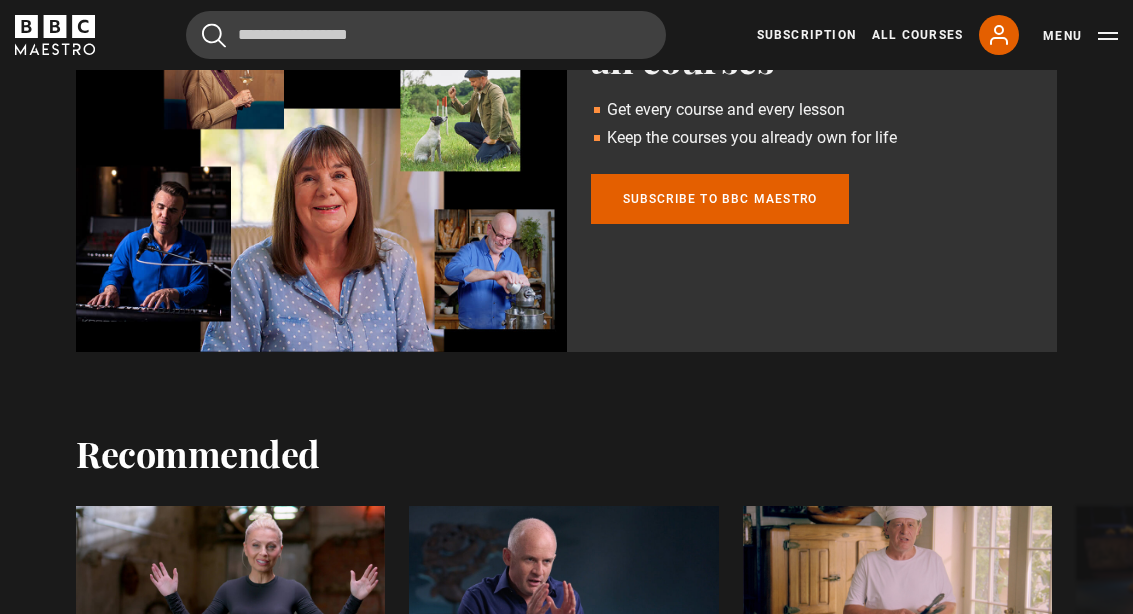 click 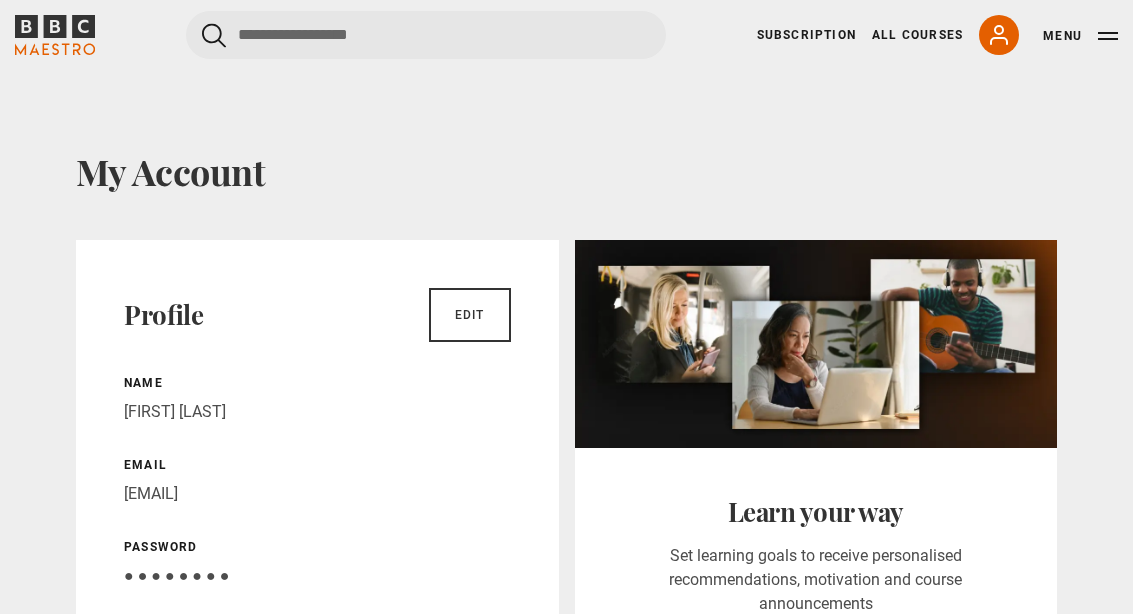 scroll, scrollTop: 0, scrollLeft: 0, axis: both 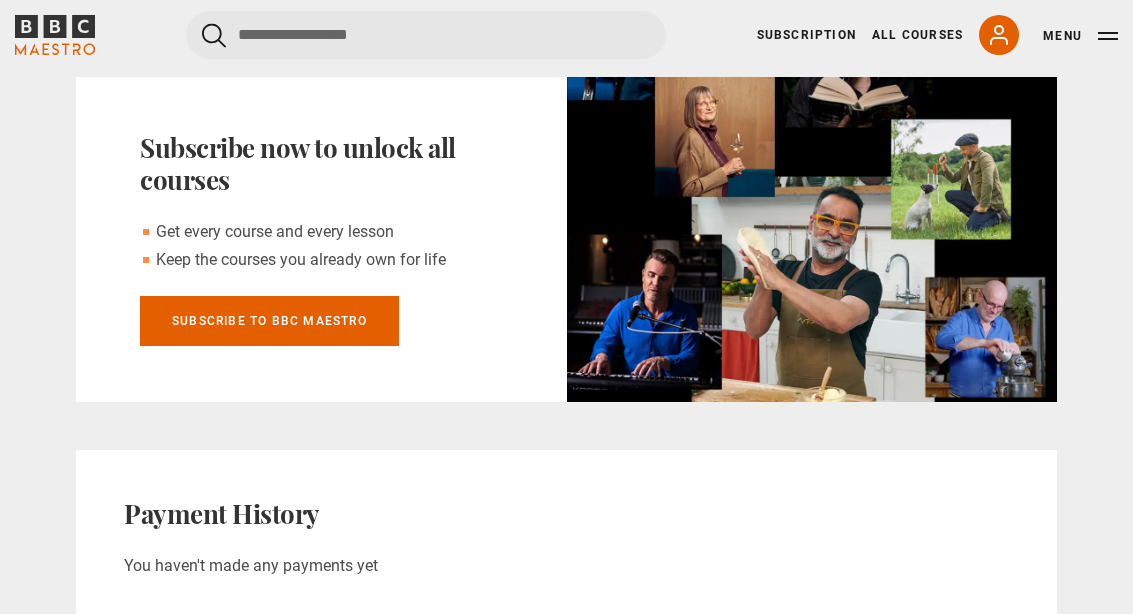 click on "Subscribe to BBC Maestro" at bounding box center (269, 322) 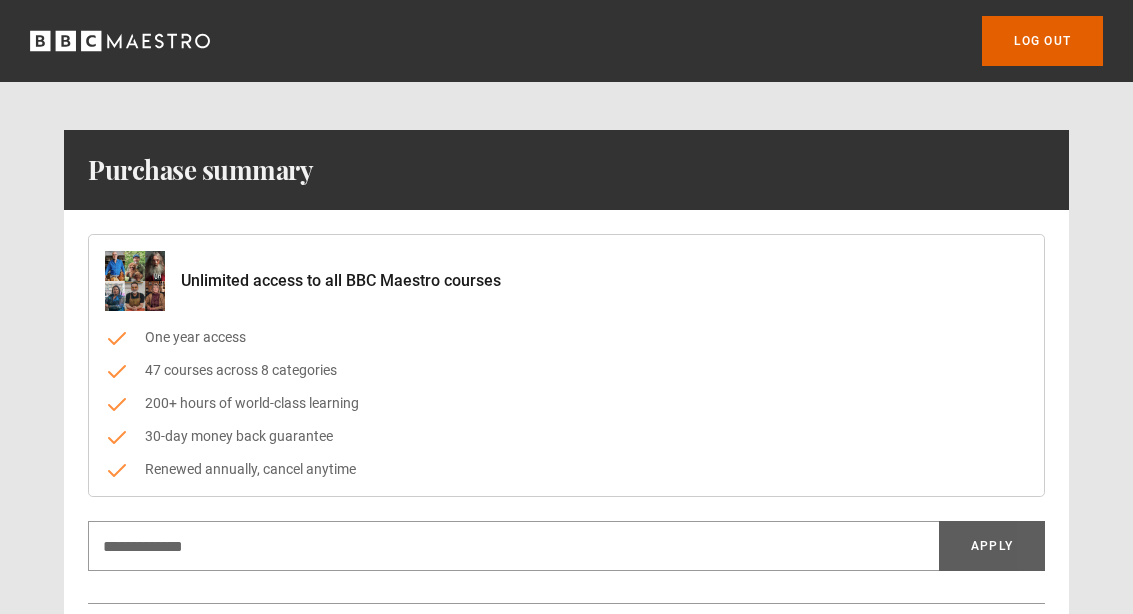 scroll, scrollTop: 0, scrollLeft: 0, axis: both 